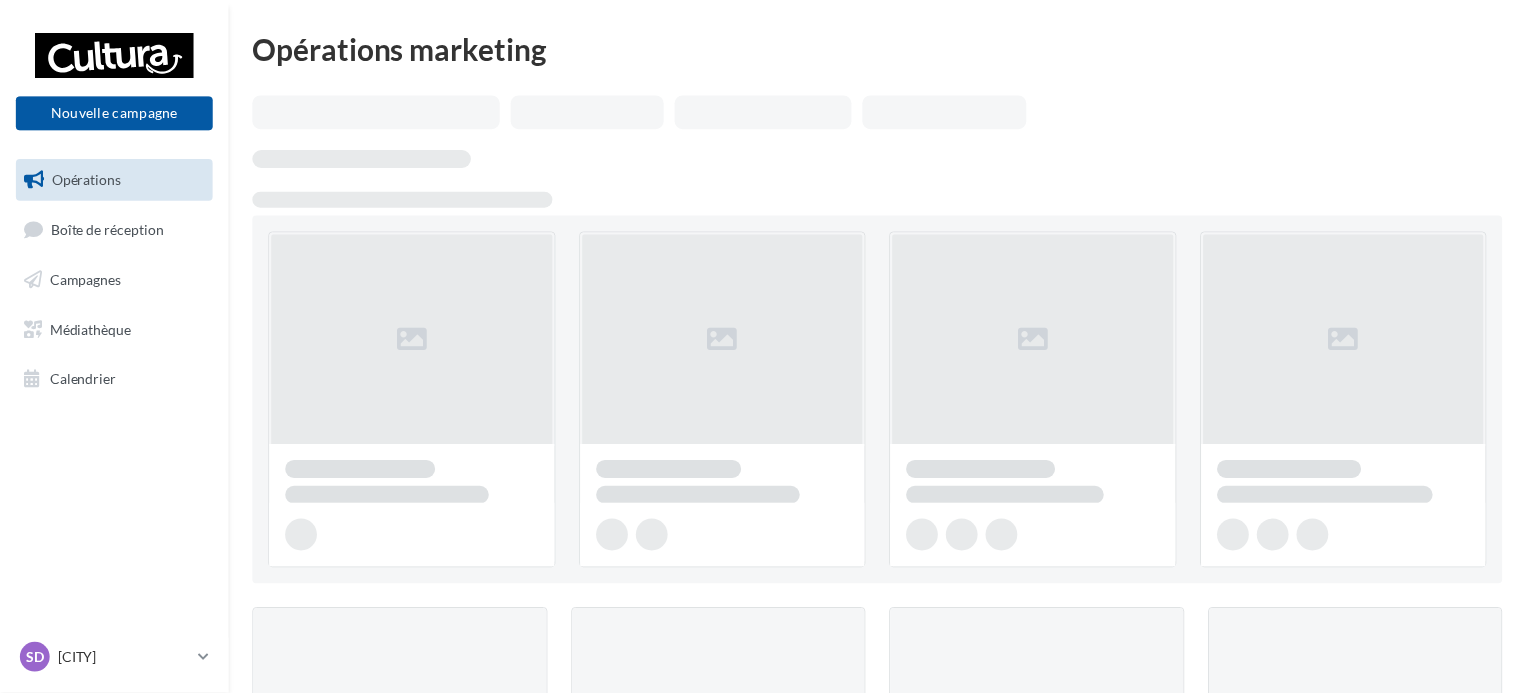 scroll, scrollTop: 0, scrollLeft: 0, axis: both 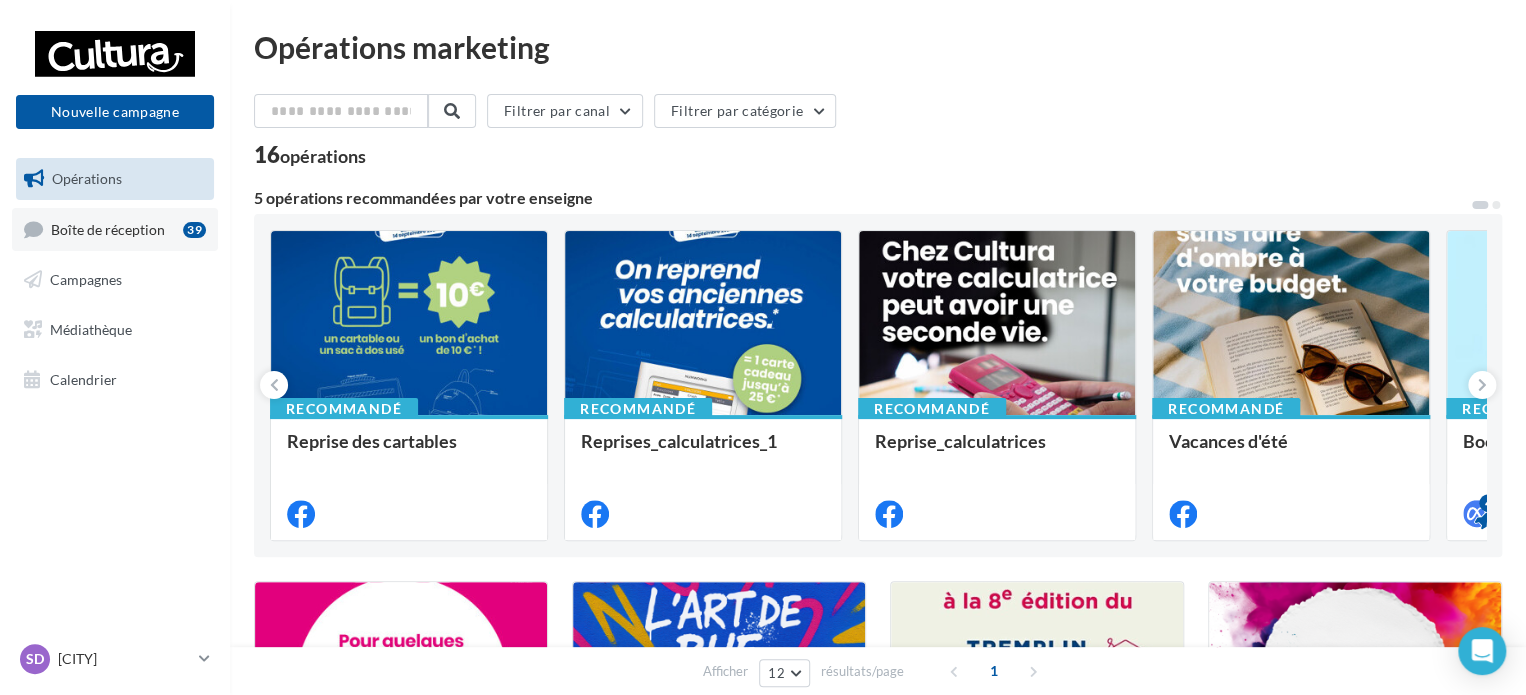 click on "Boîte de réception" at bounding box center [108, 228] 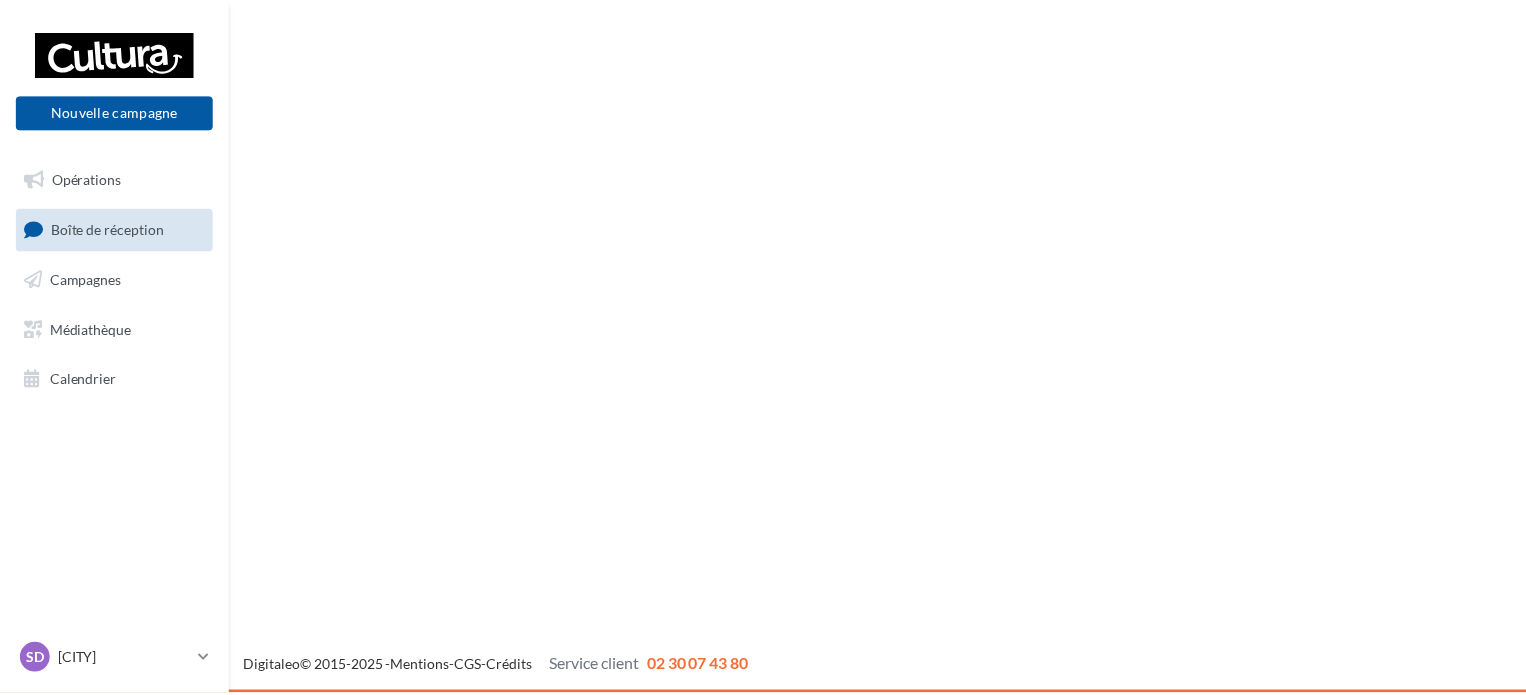 scroll, scrollTop: 0, scrollLeft: 0, axis: both 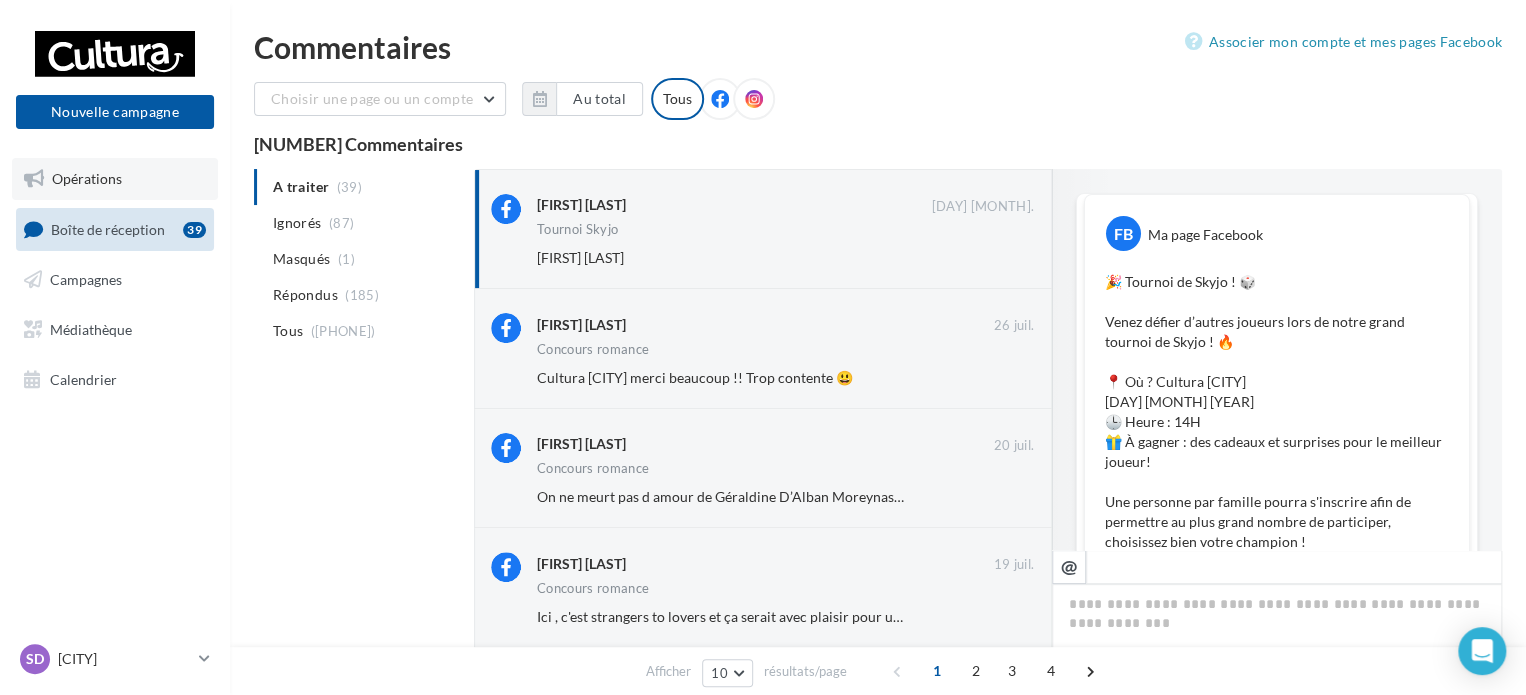 click on "Opérations" at bounding box center [87, 178] 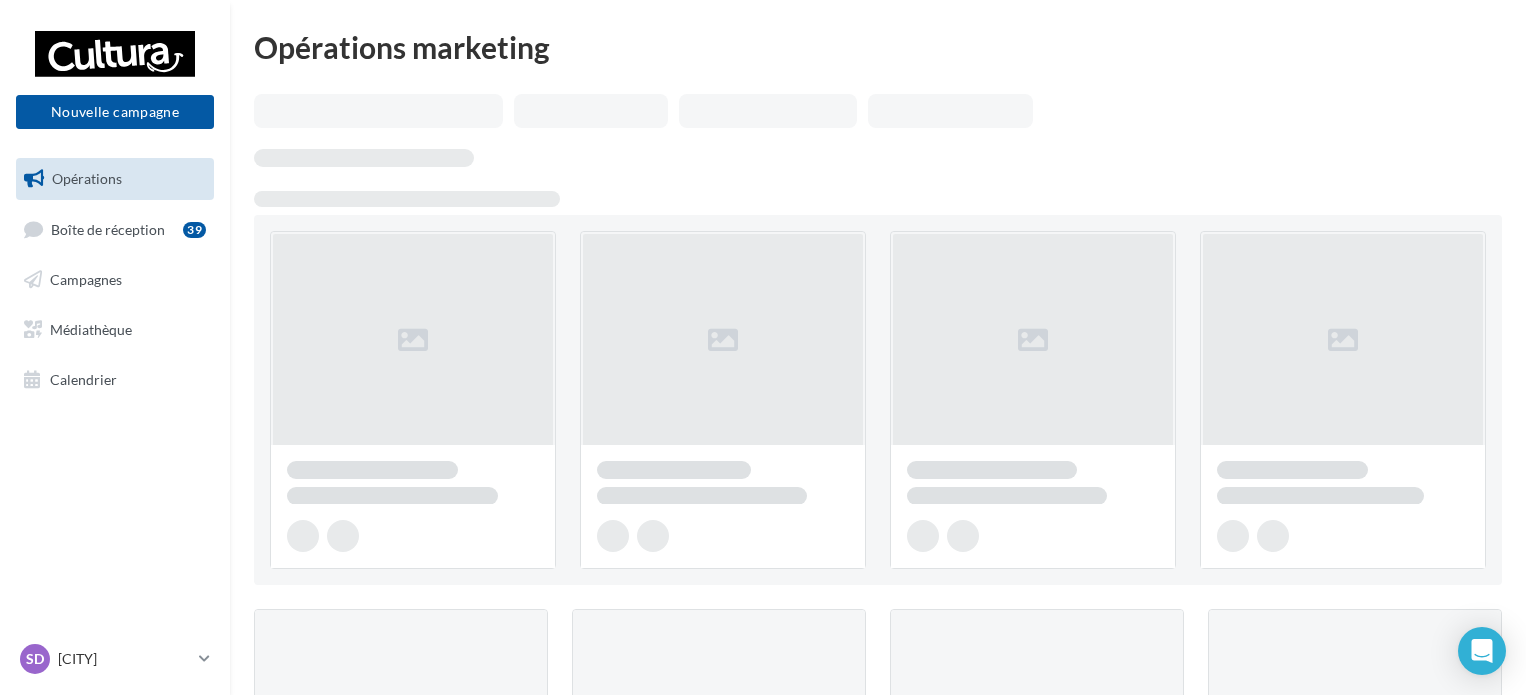 scroll, scrollTop: 0, scrollLeft: 0, axis: both 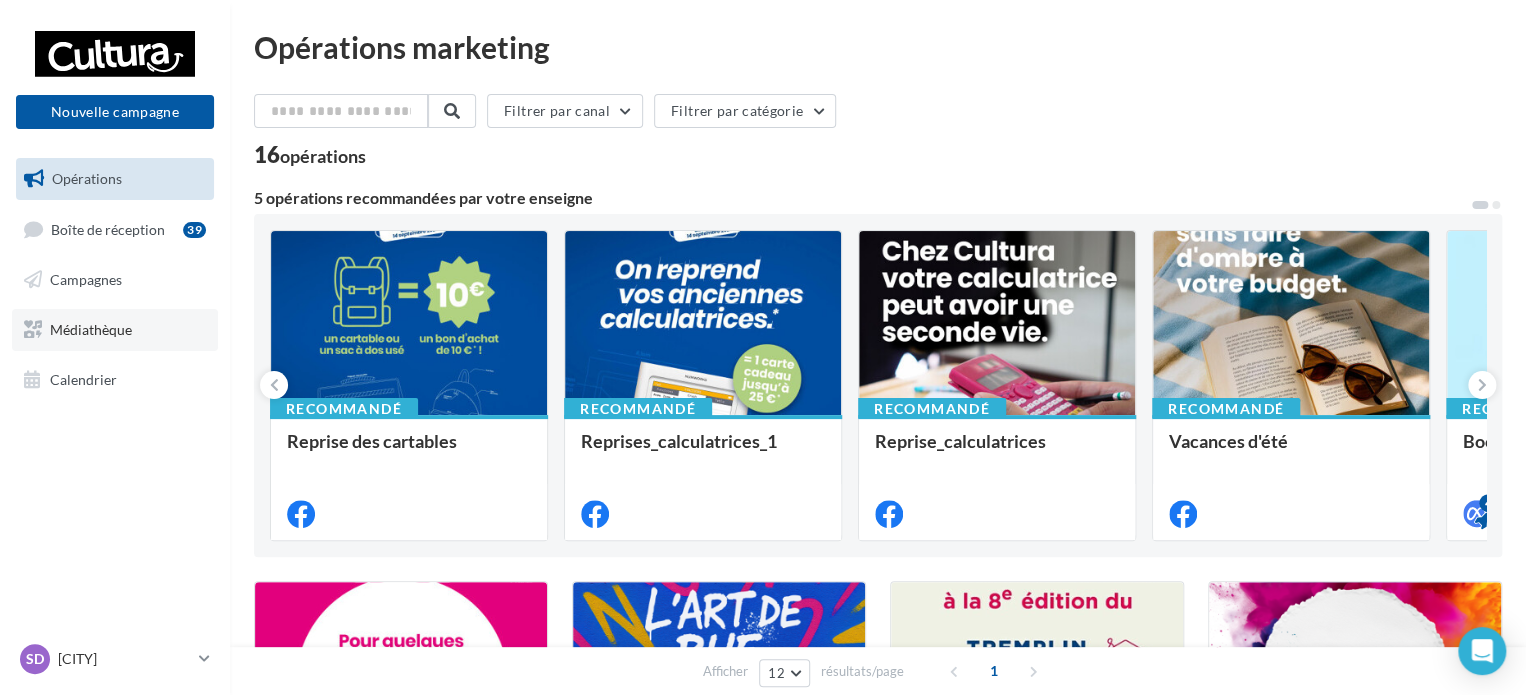 click on "Médiathèque" at bounding box center (115, 330) 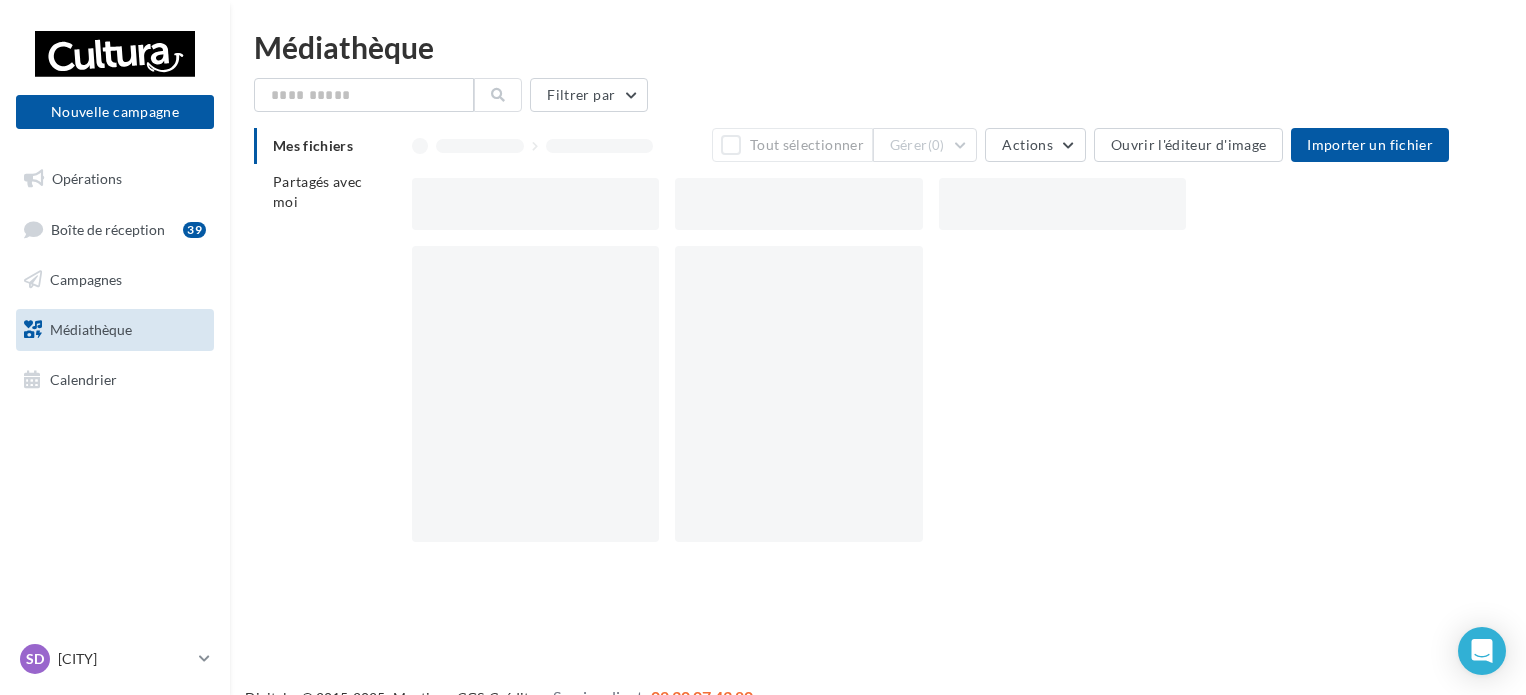 scroll, scrollTop: 0, scrollLeft: 0, axis: both 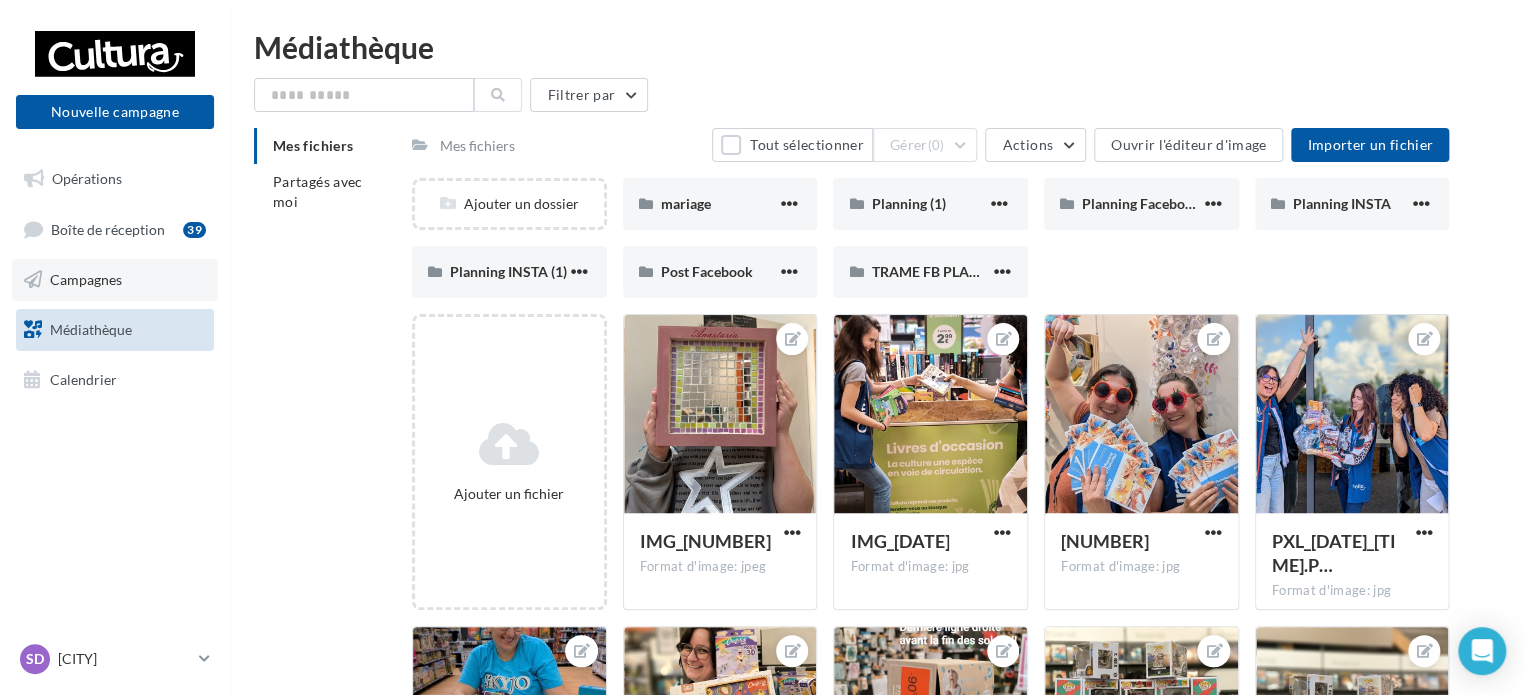 click on "Campagnes" at bounding box center [86, 279] 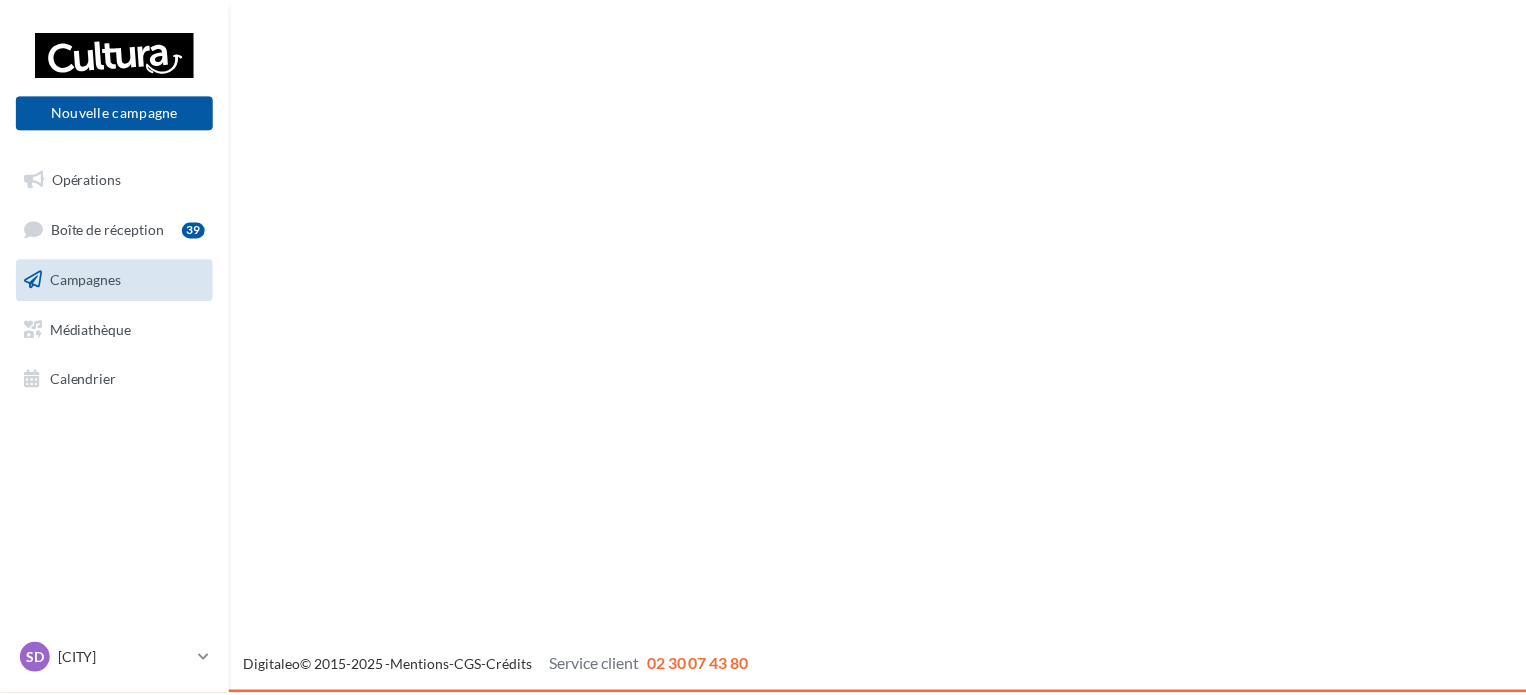 scroll, scrollTop: 0, scrollLeft: 0, axis: both 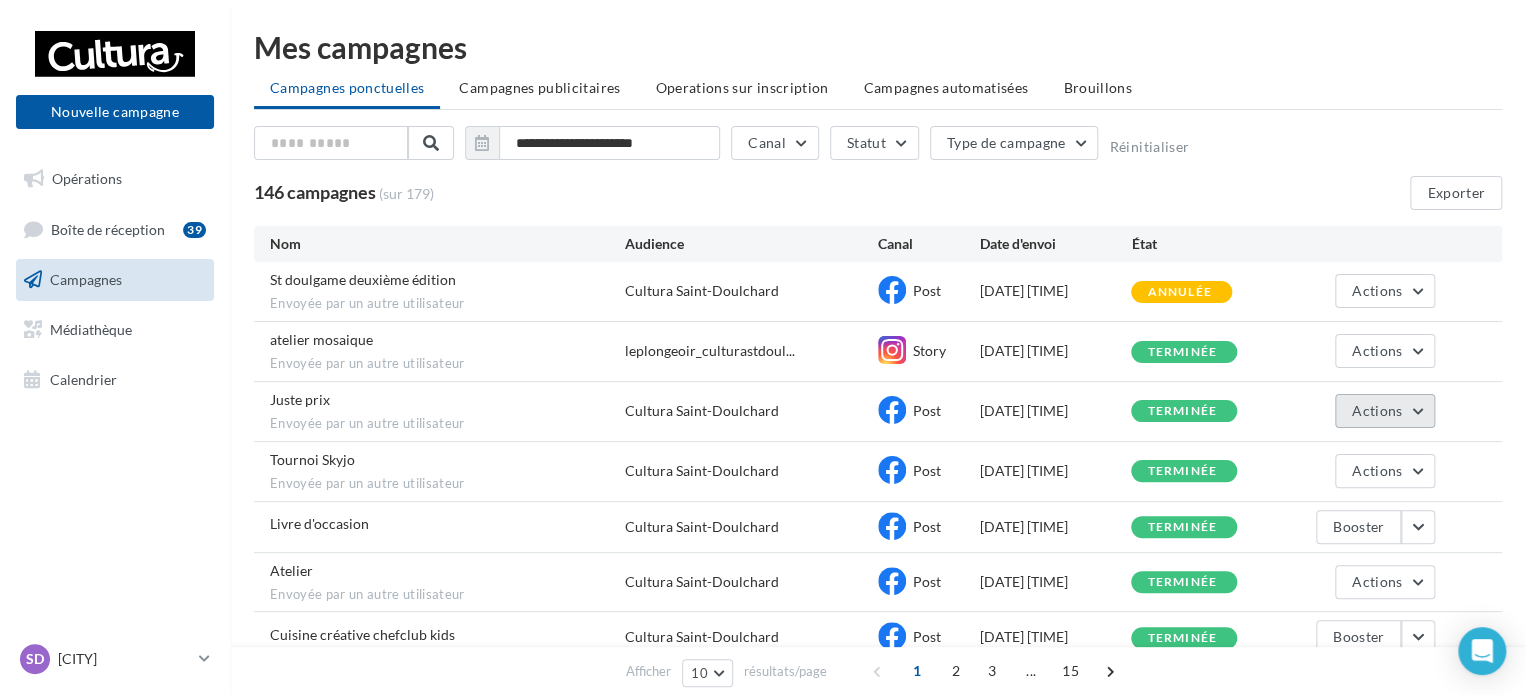 click on "Actions" at bounding box center (1385, 411) 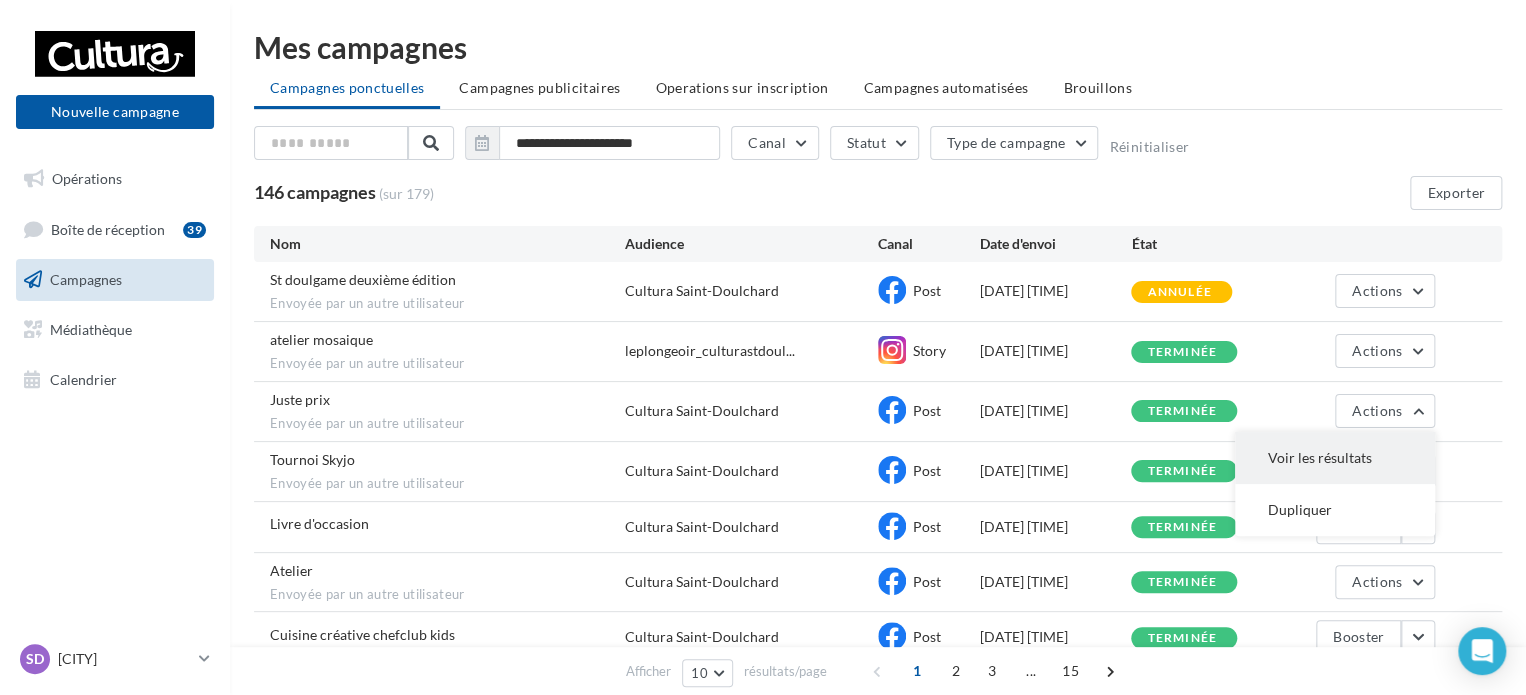 click on "Voir les résultats" at bounding box center (1335, 458) 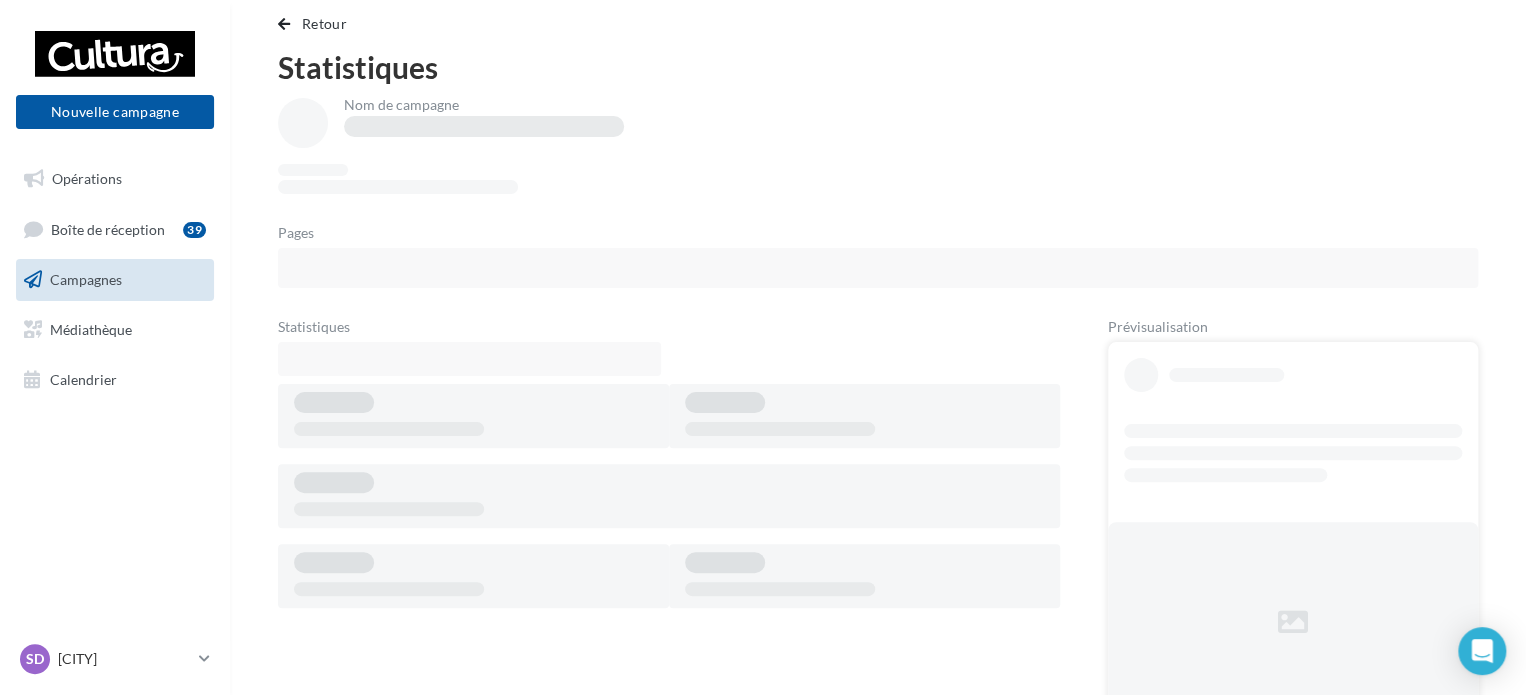 scroll, scrollTop: 0, scrollLeft: 0, axis: both 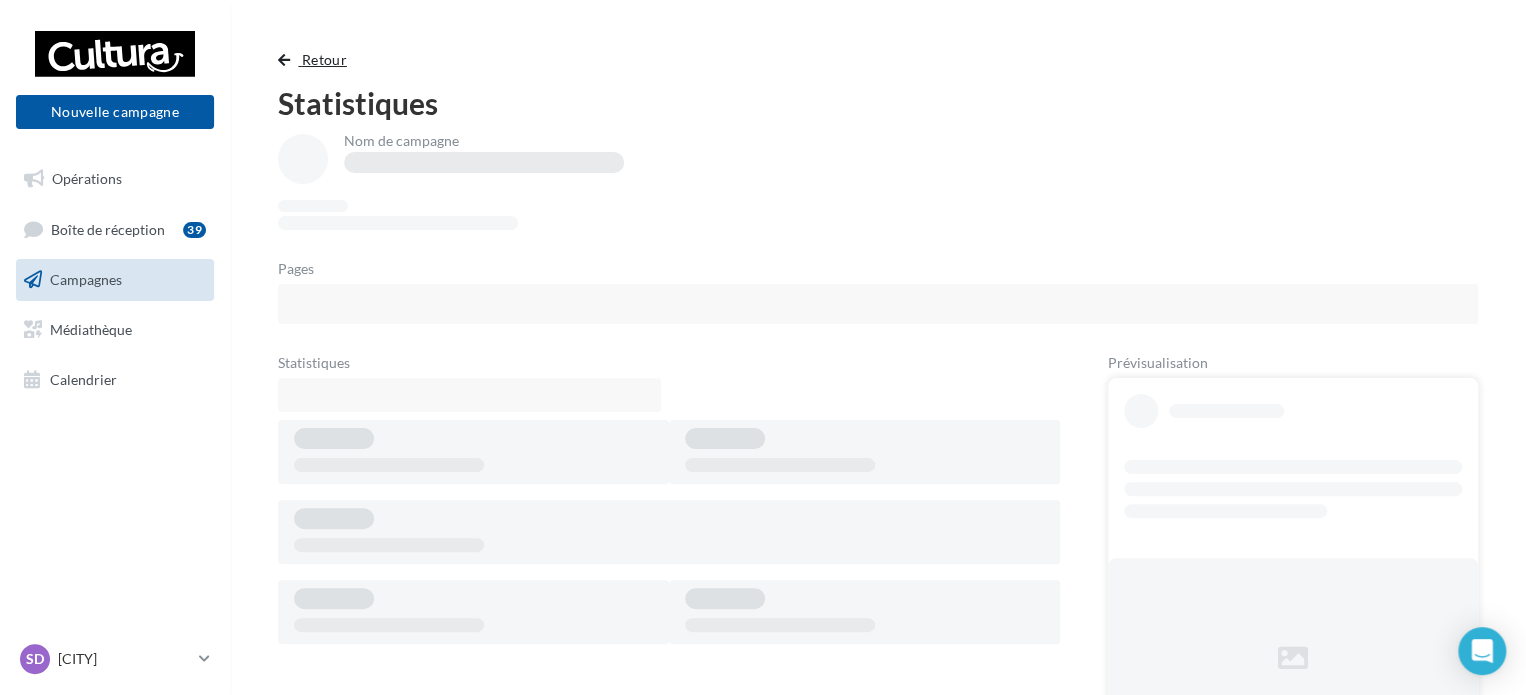 click on "Retour" at bounding box center [324, 59] 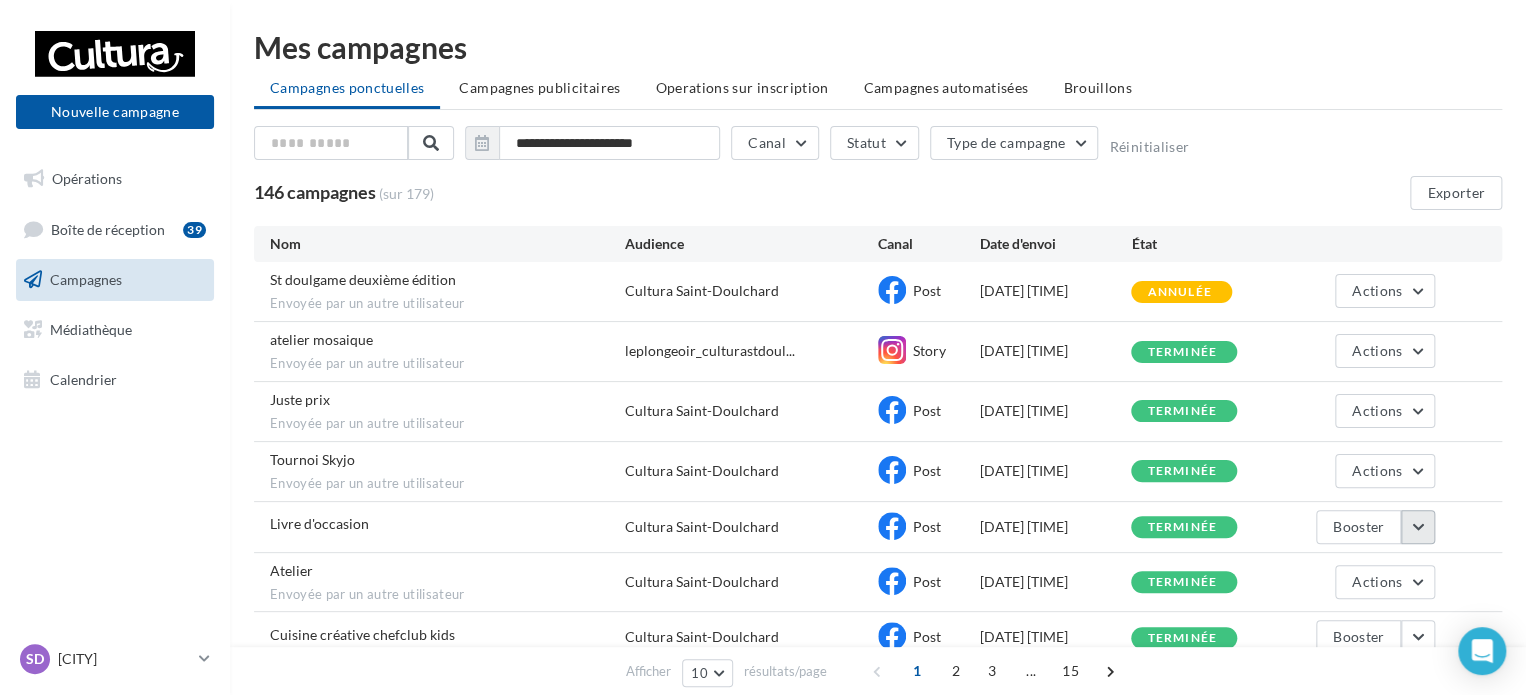 click at bounding box center [1418, 527] 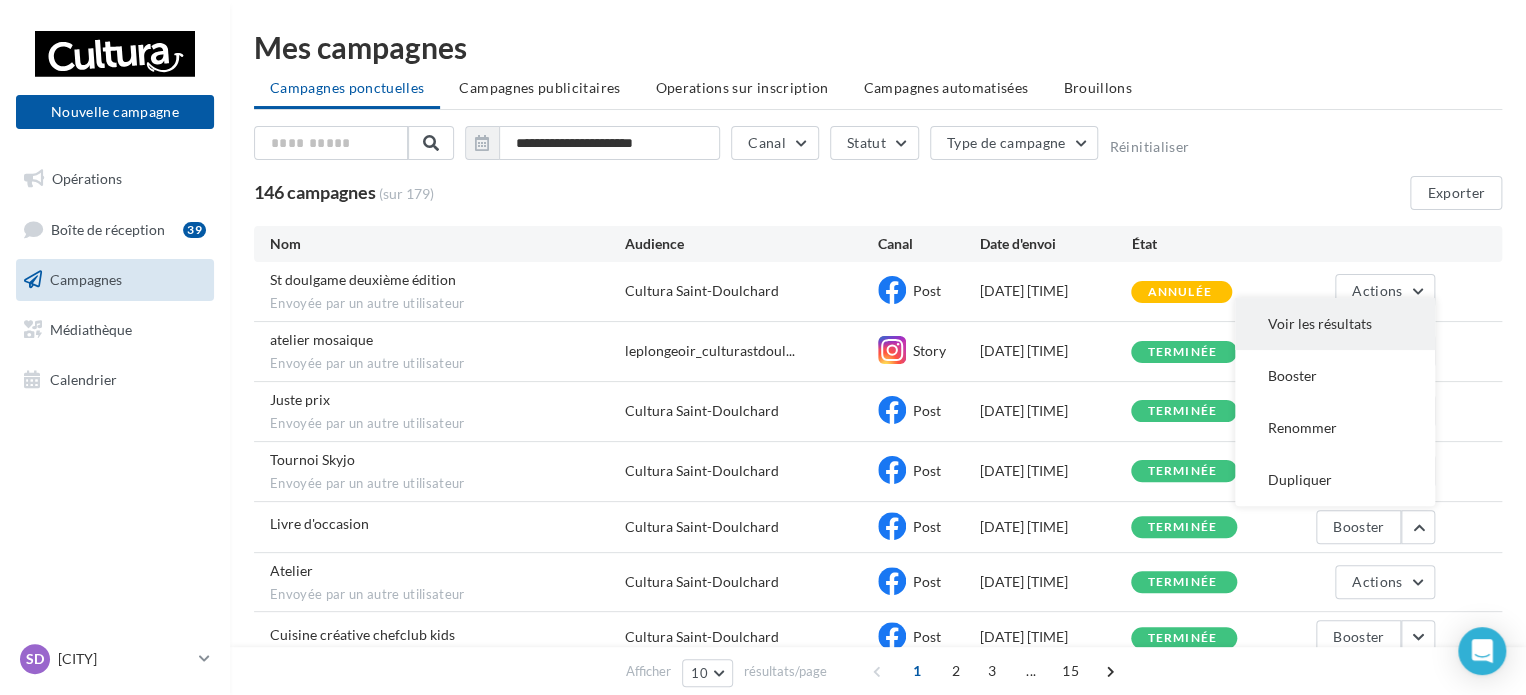 click on "Voir les résultats" at bounding box center [1335, 324] 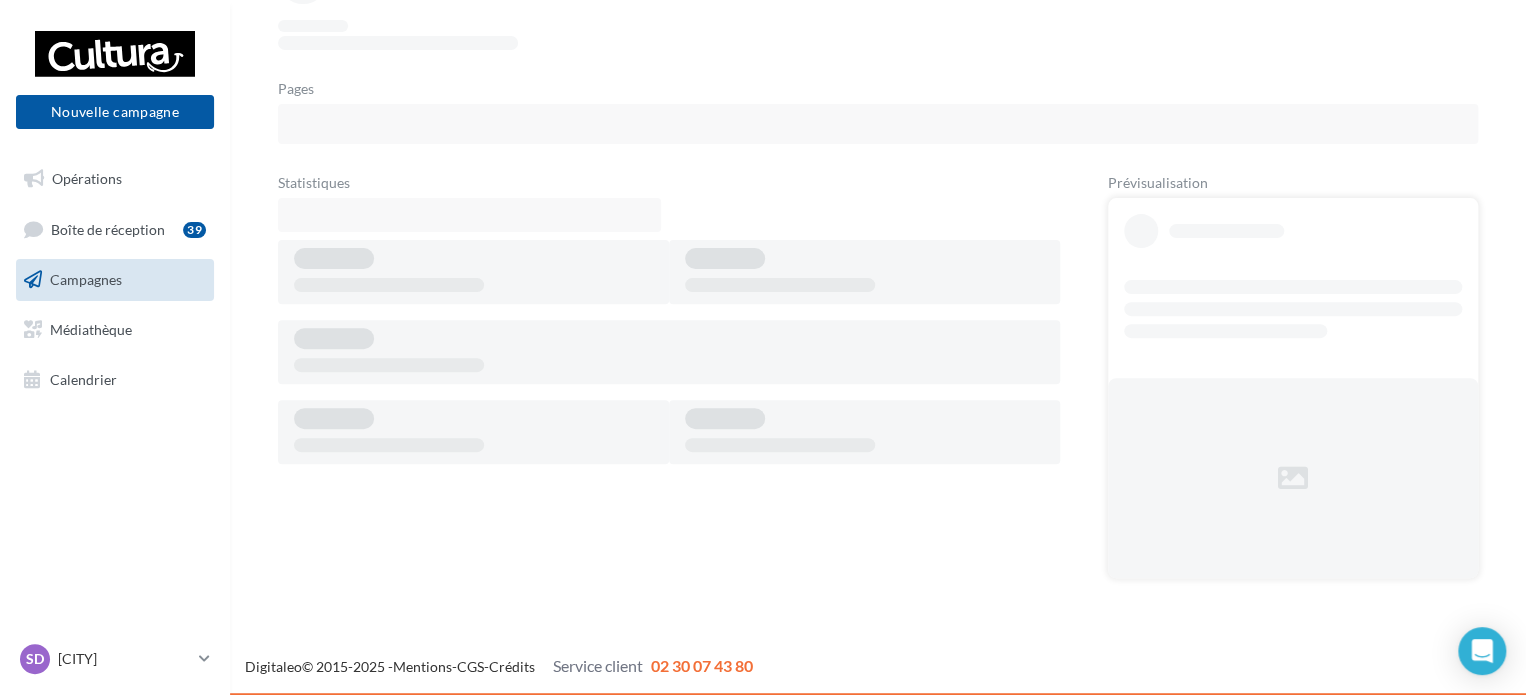 scroll, scrollTop: 0, scrollLeft: 0, axis: both 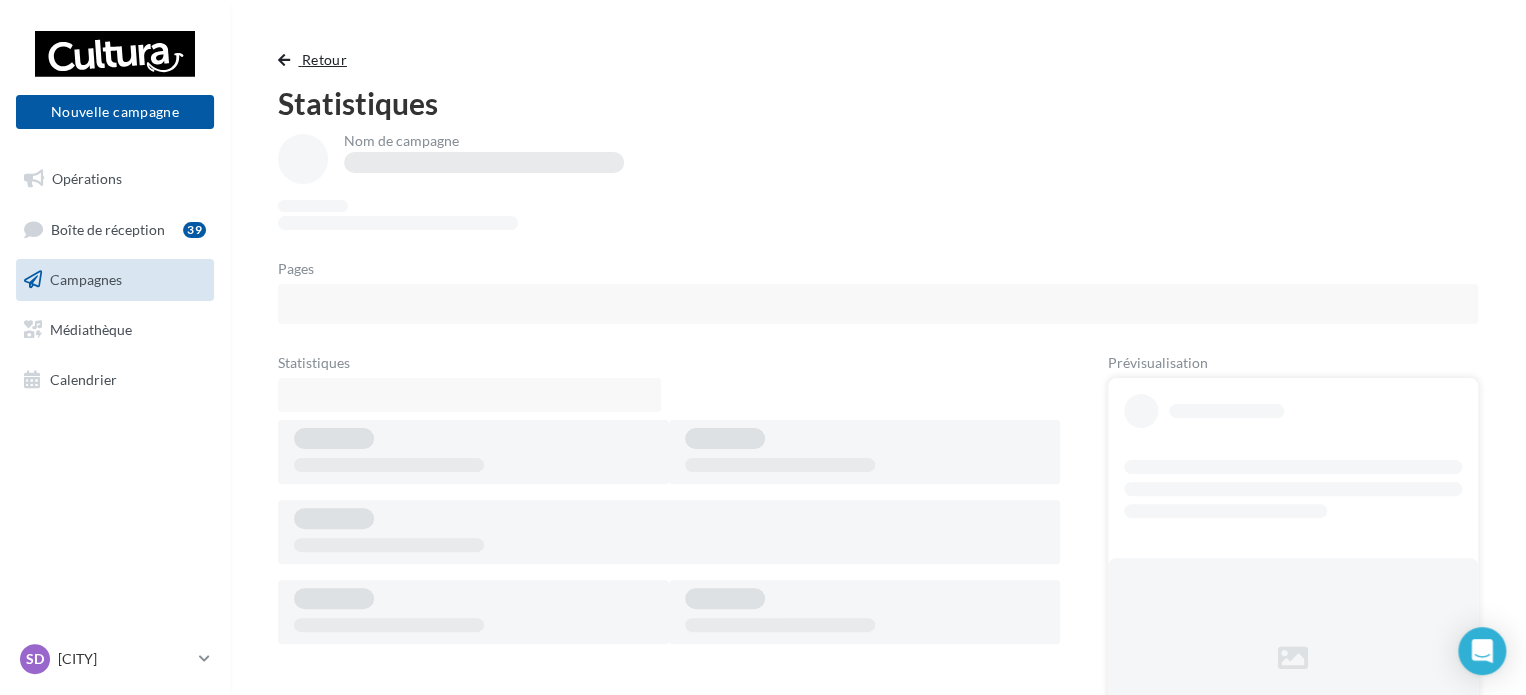 click on "Retour" at bounding box center [324, 59] 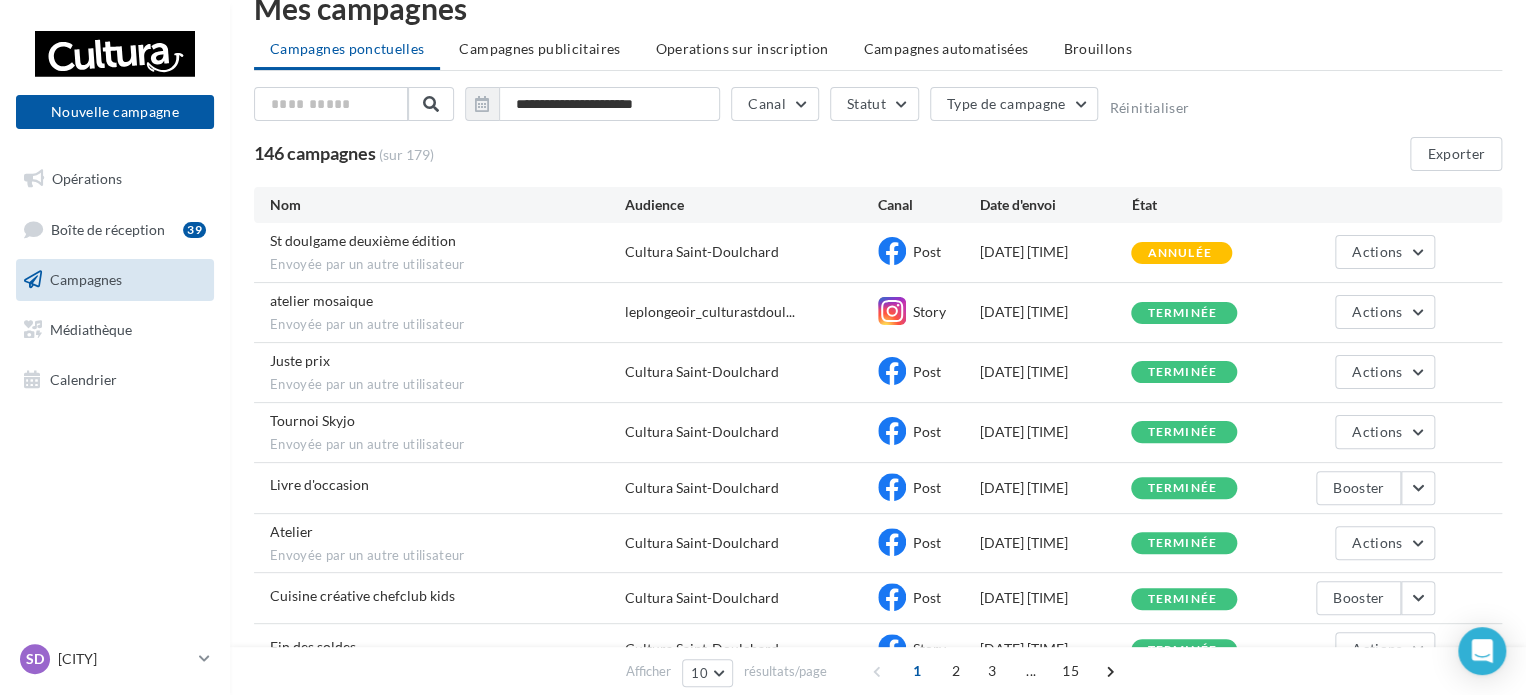 scroll, scrollTop: 0, scrollLeft: 0, axis: both 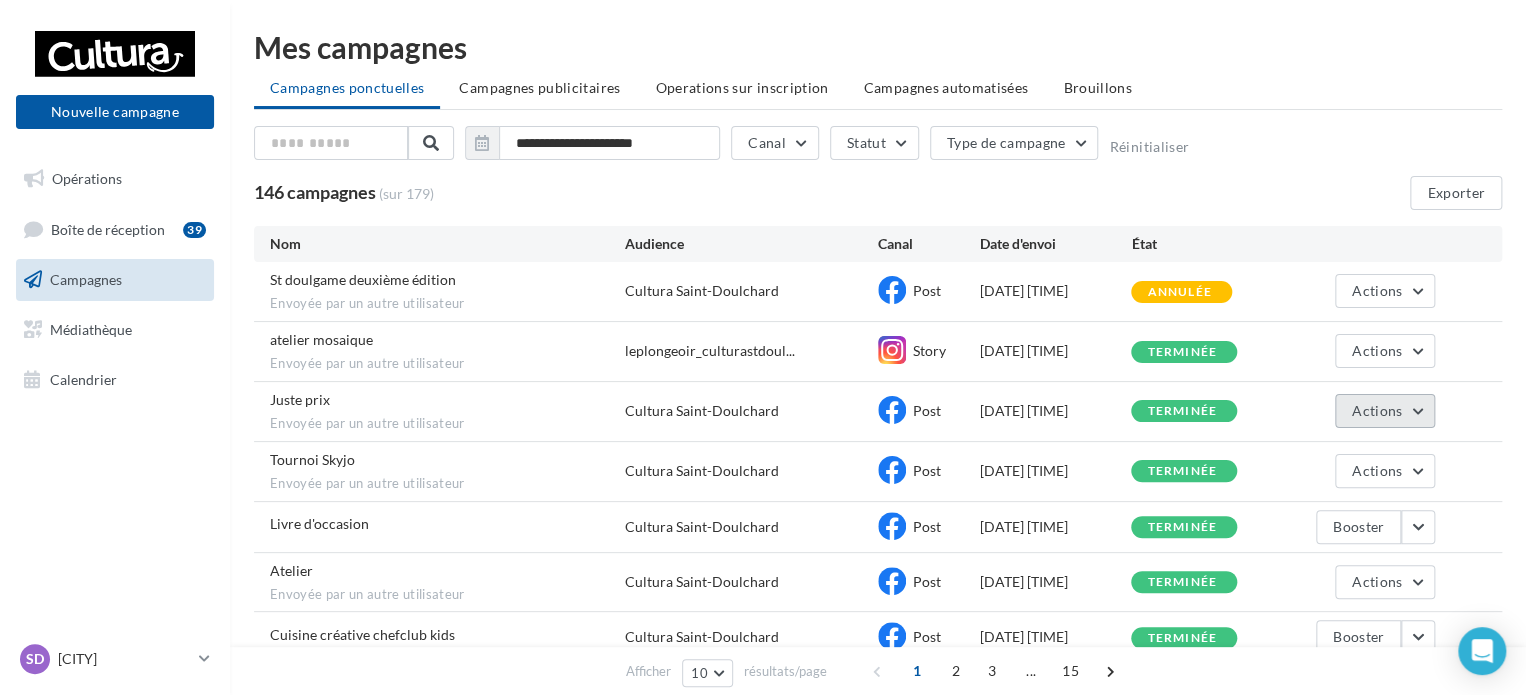 click on "Actions" at bounding box center [1385, 411] 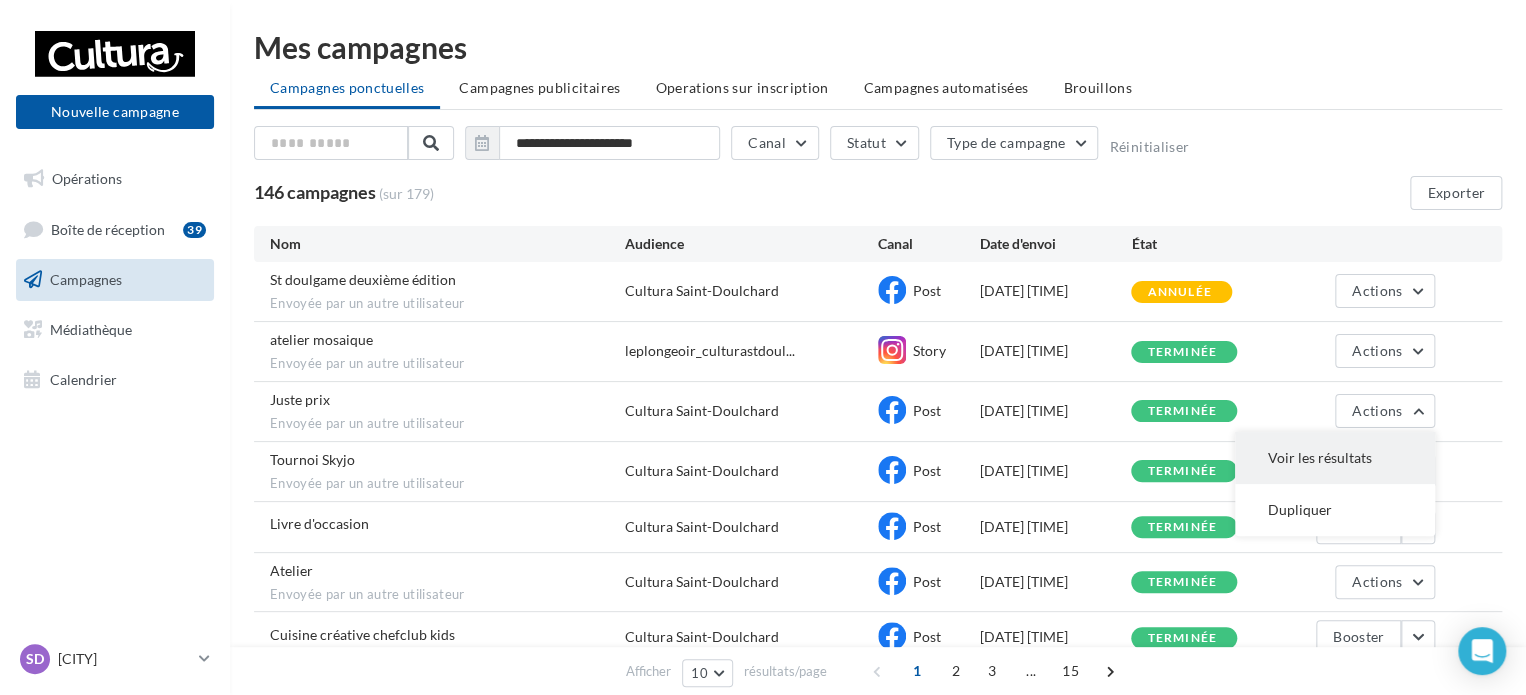 click on "Voir les résultats" at bounding box center (1335, 458) 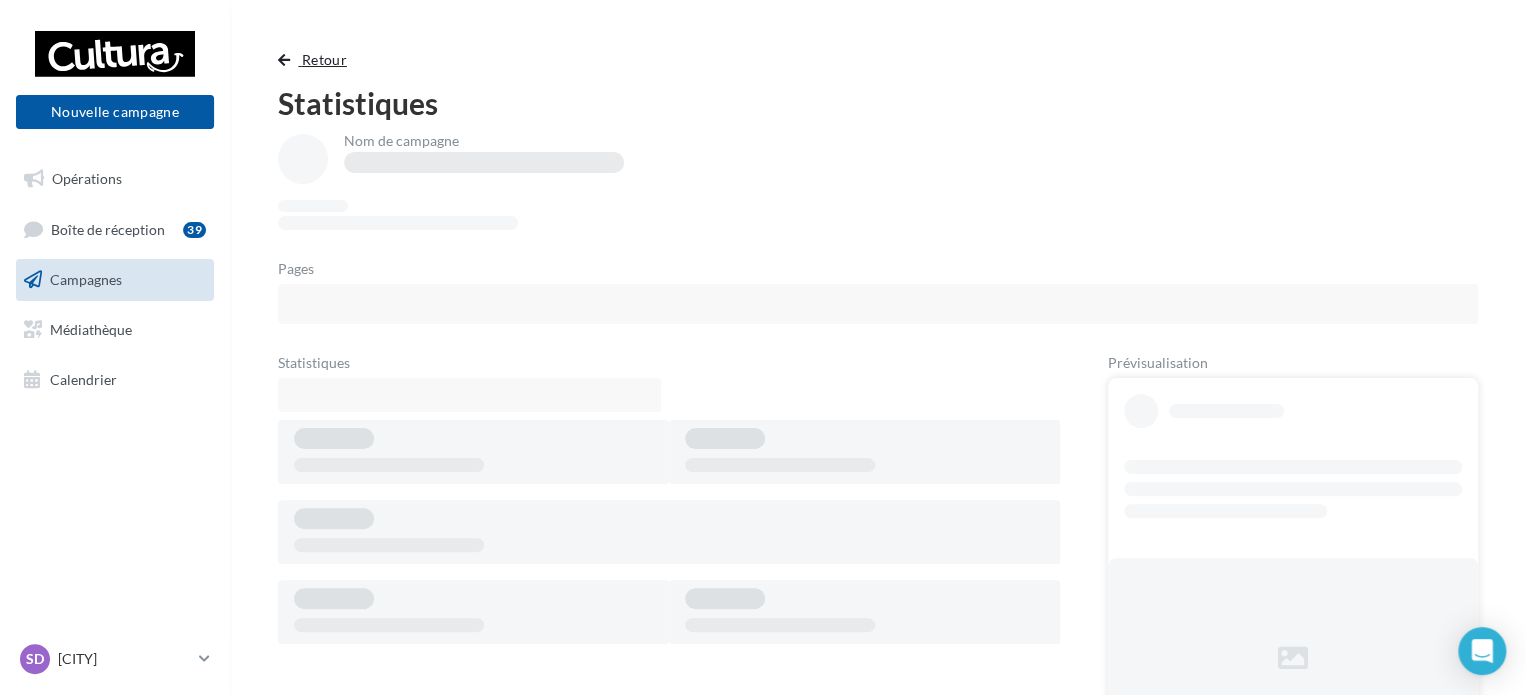 click on "Retour" at bounding box center [324, 59] 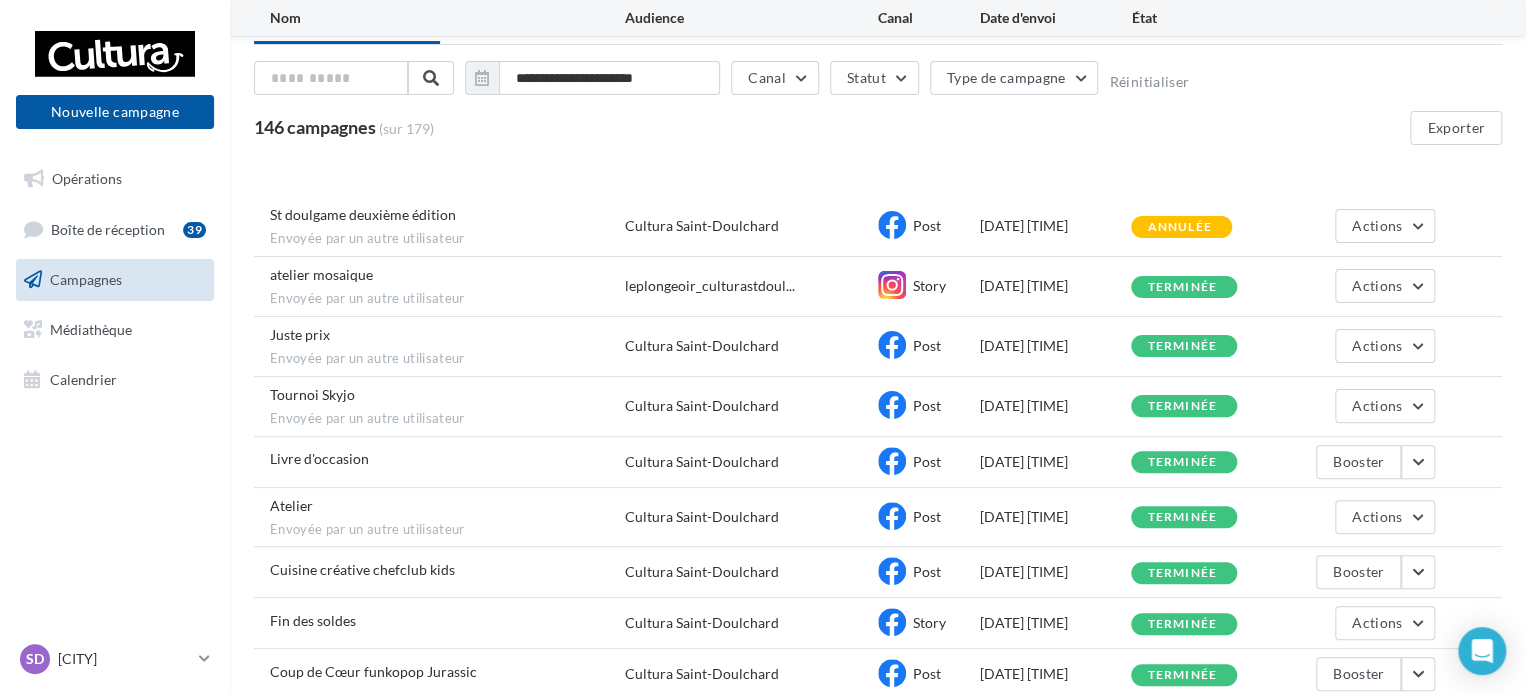 scroll, scrollTop: 0, scrollLeft: 0, axis: both 